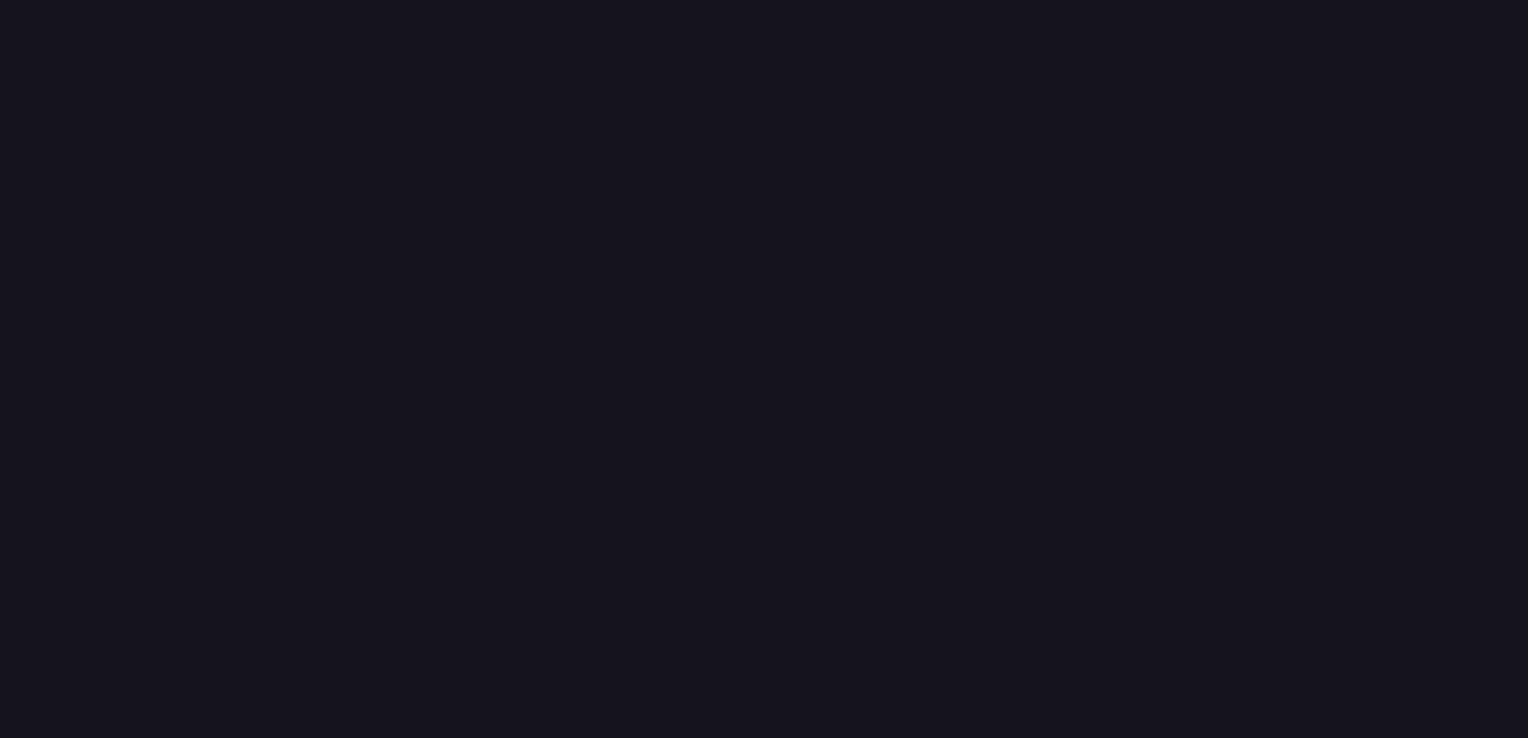 scroll, scrollTop: 0, scrollLeft: 0, axis: both 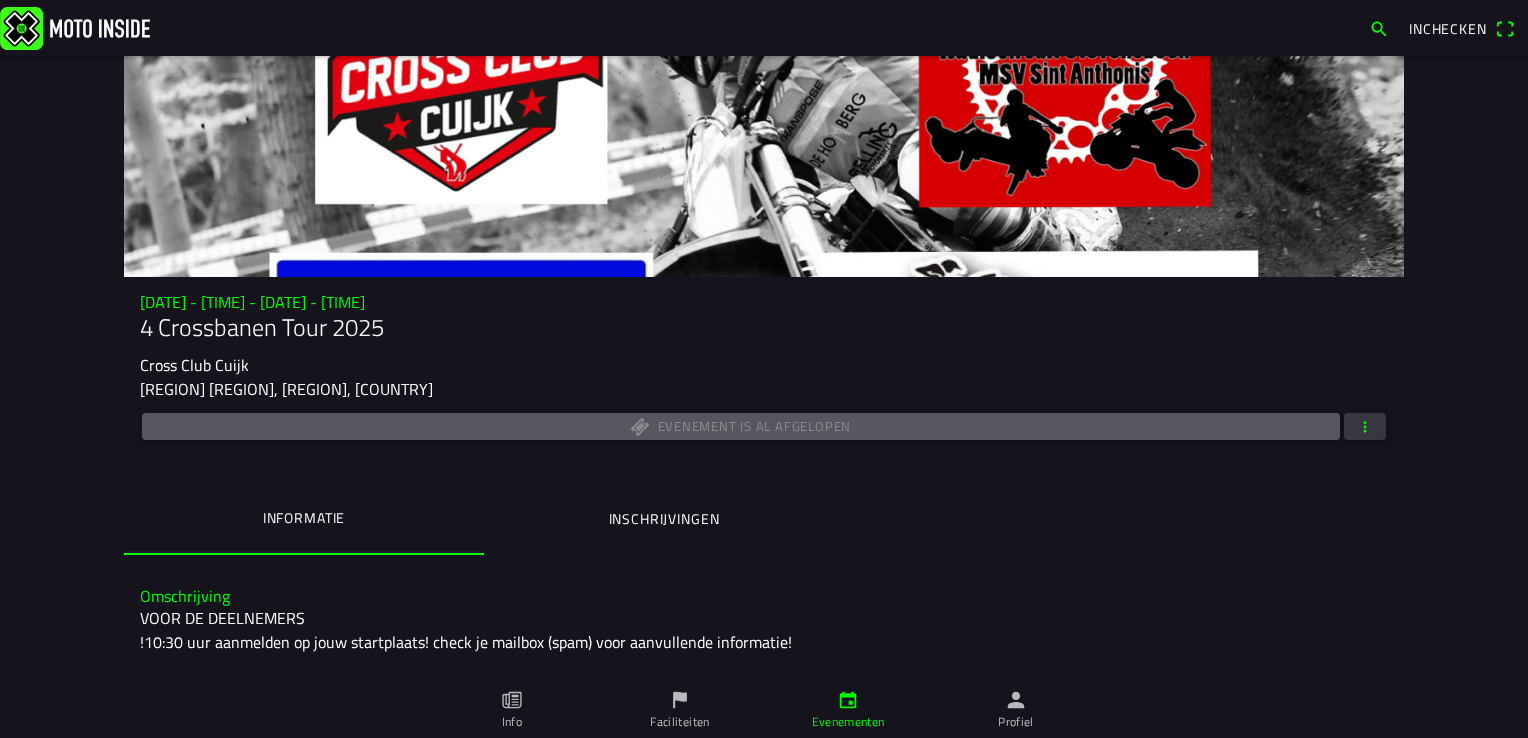 click on "Inschrijvingen" at bounding box center [664, 519] 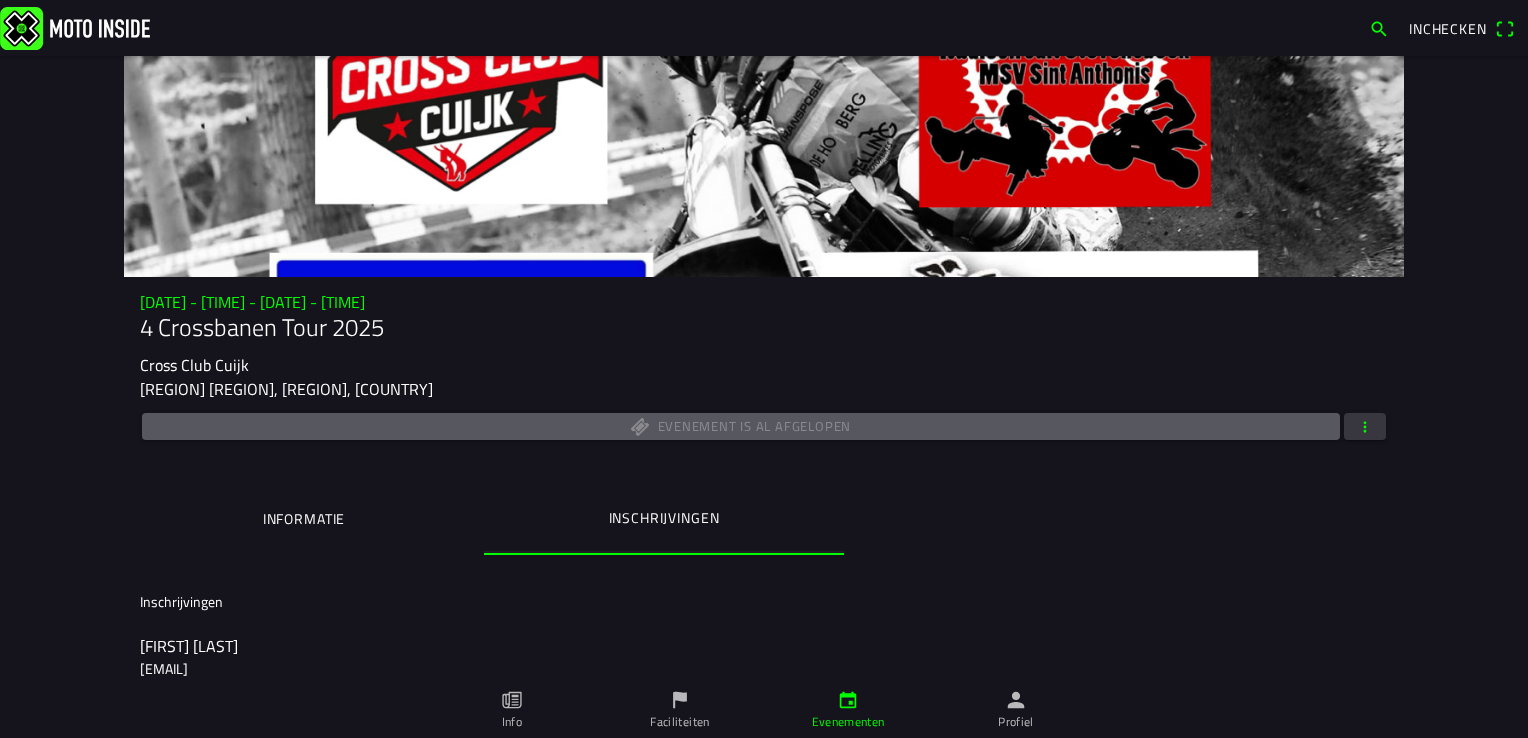 click on "Evenement is al afgelopen" at bounding box center (764, 426) 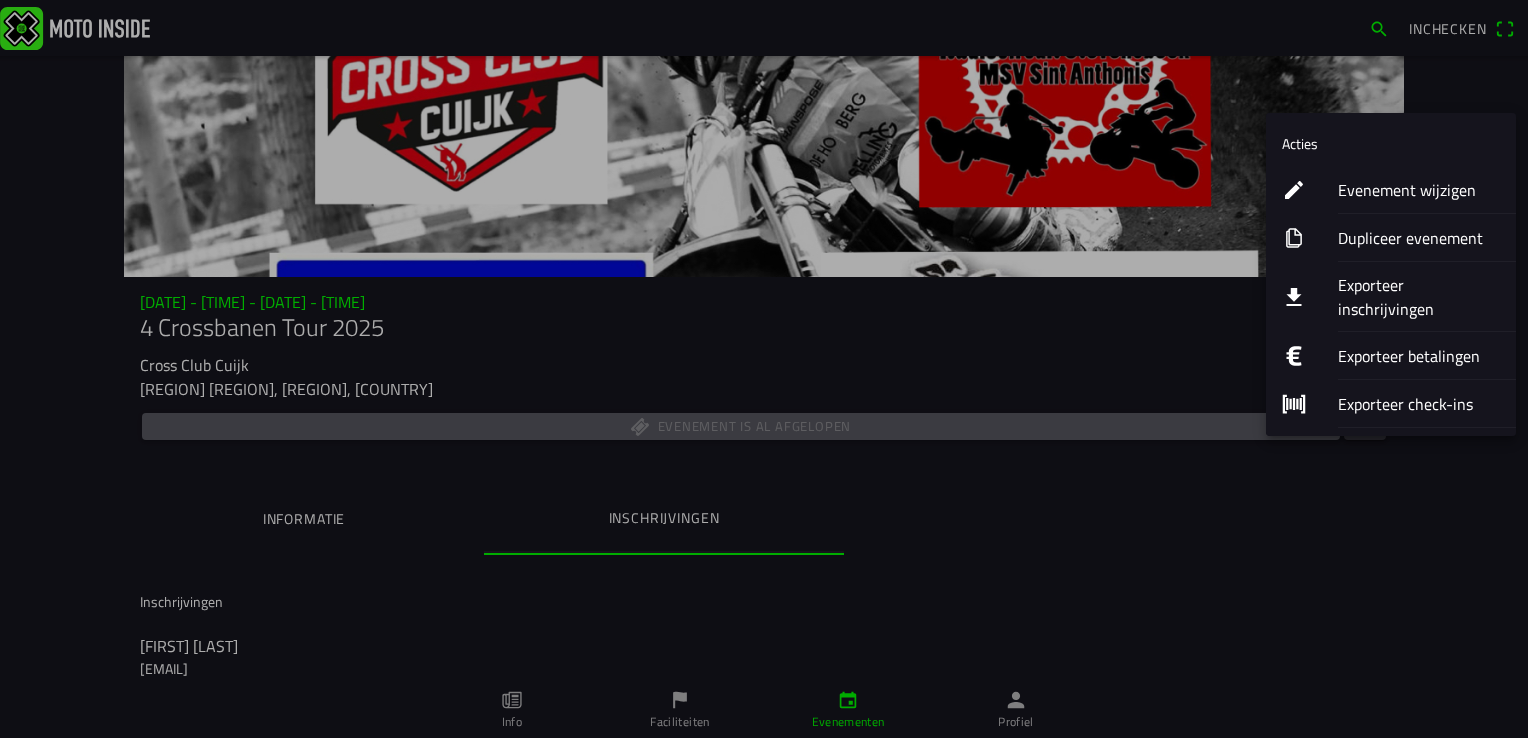 click on "Exporteer inschrijvingen" 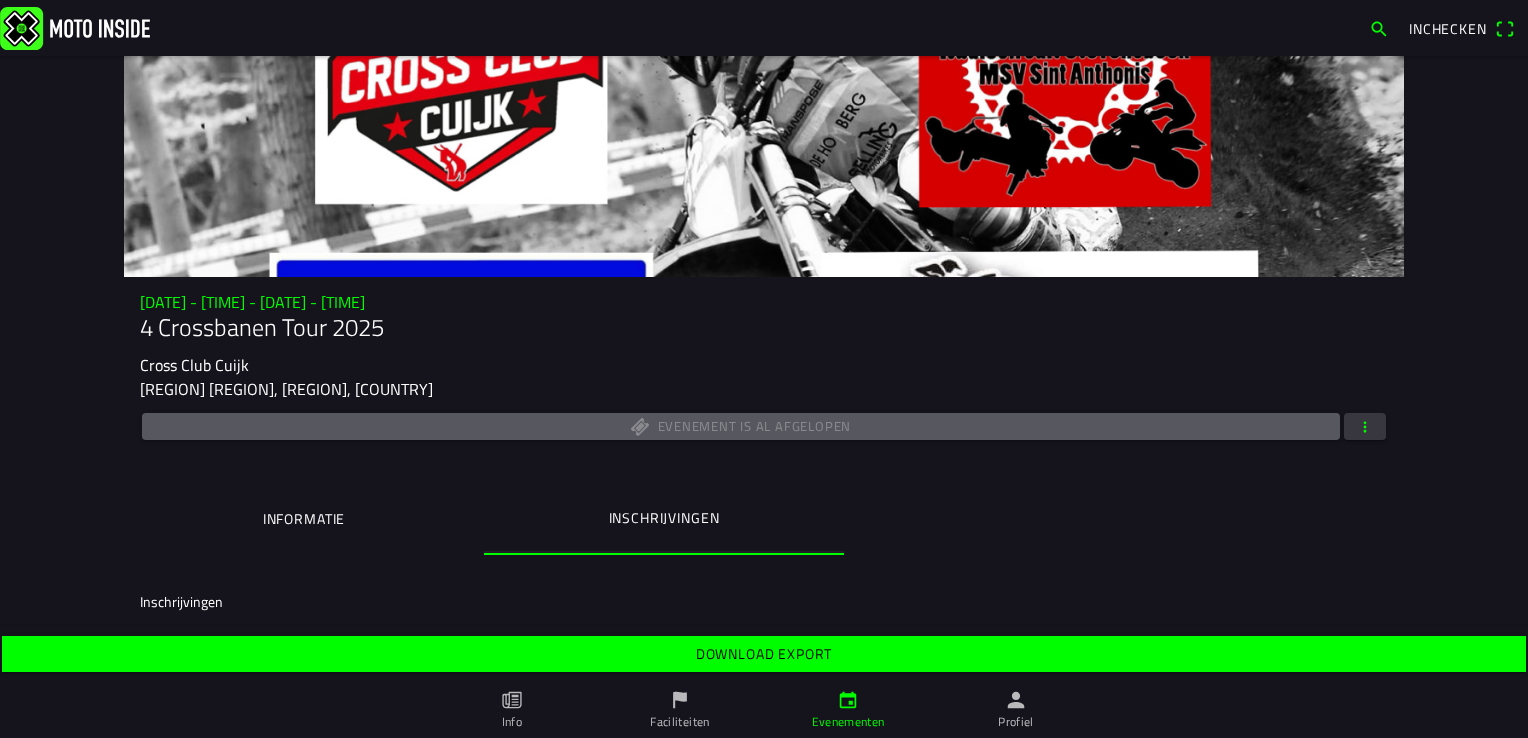 click on "Download export" 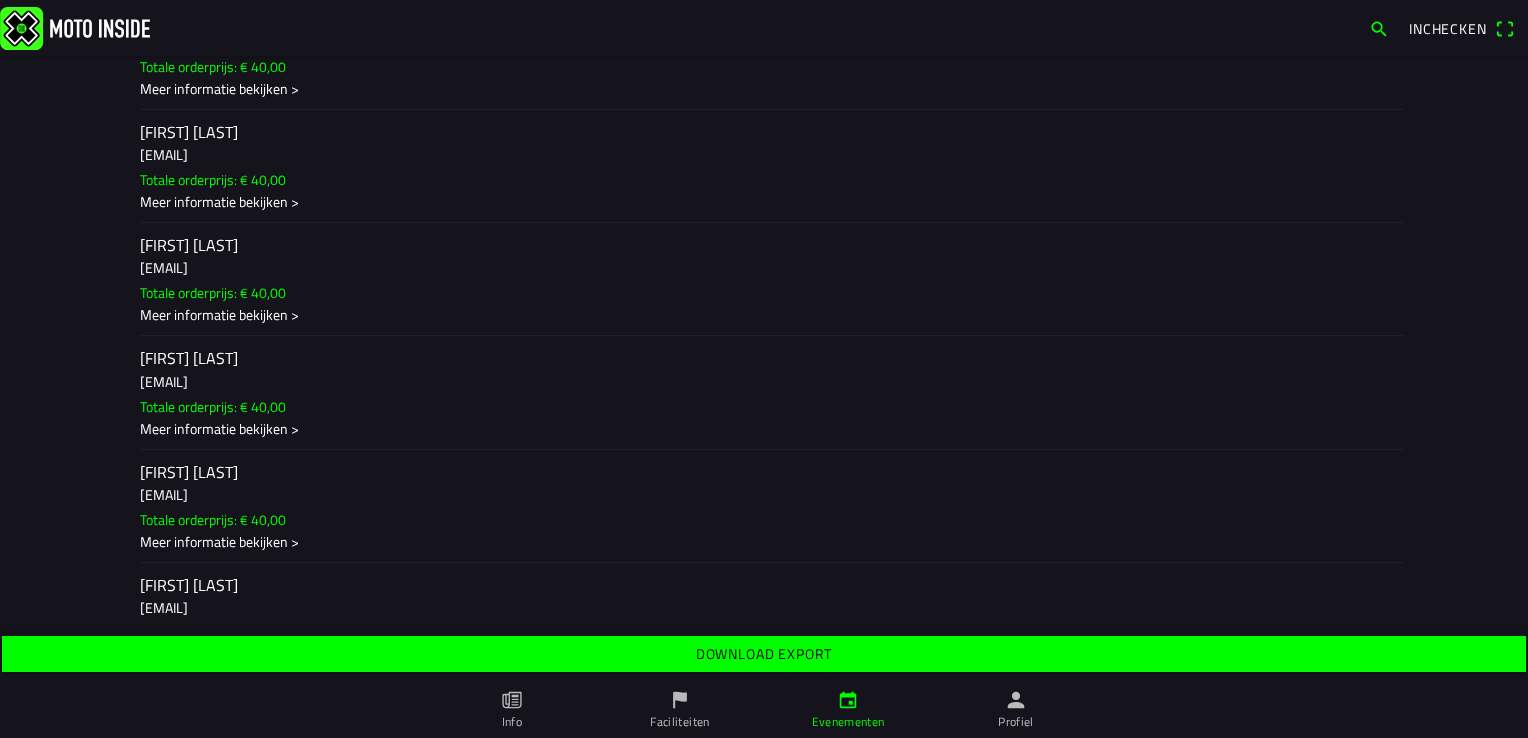 scroll, scrollTop: 1053, scrollLeft: 0, axis: vertical 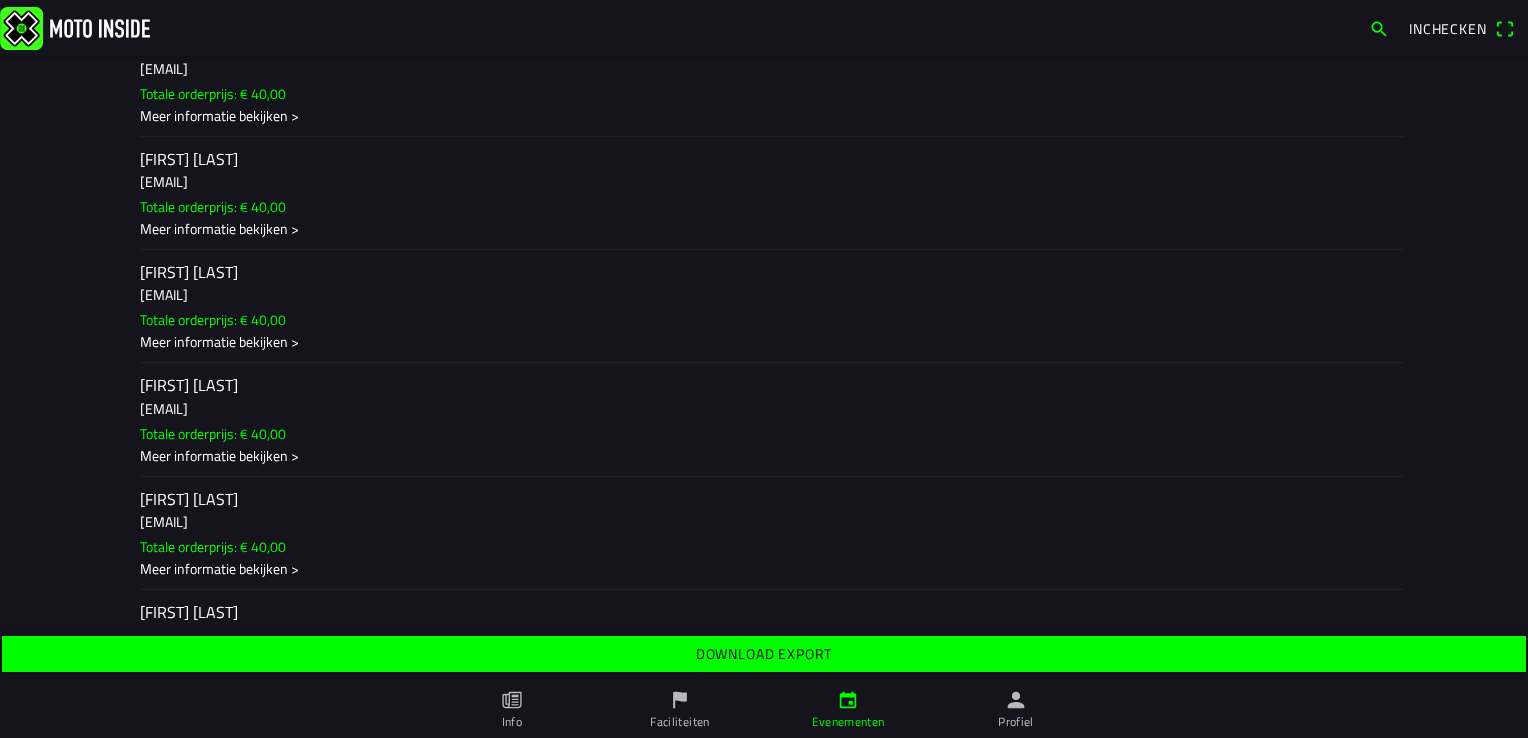 click on "Download export" 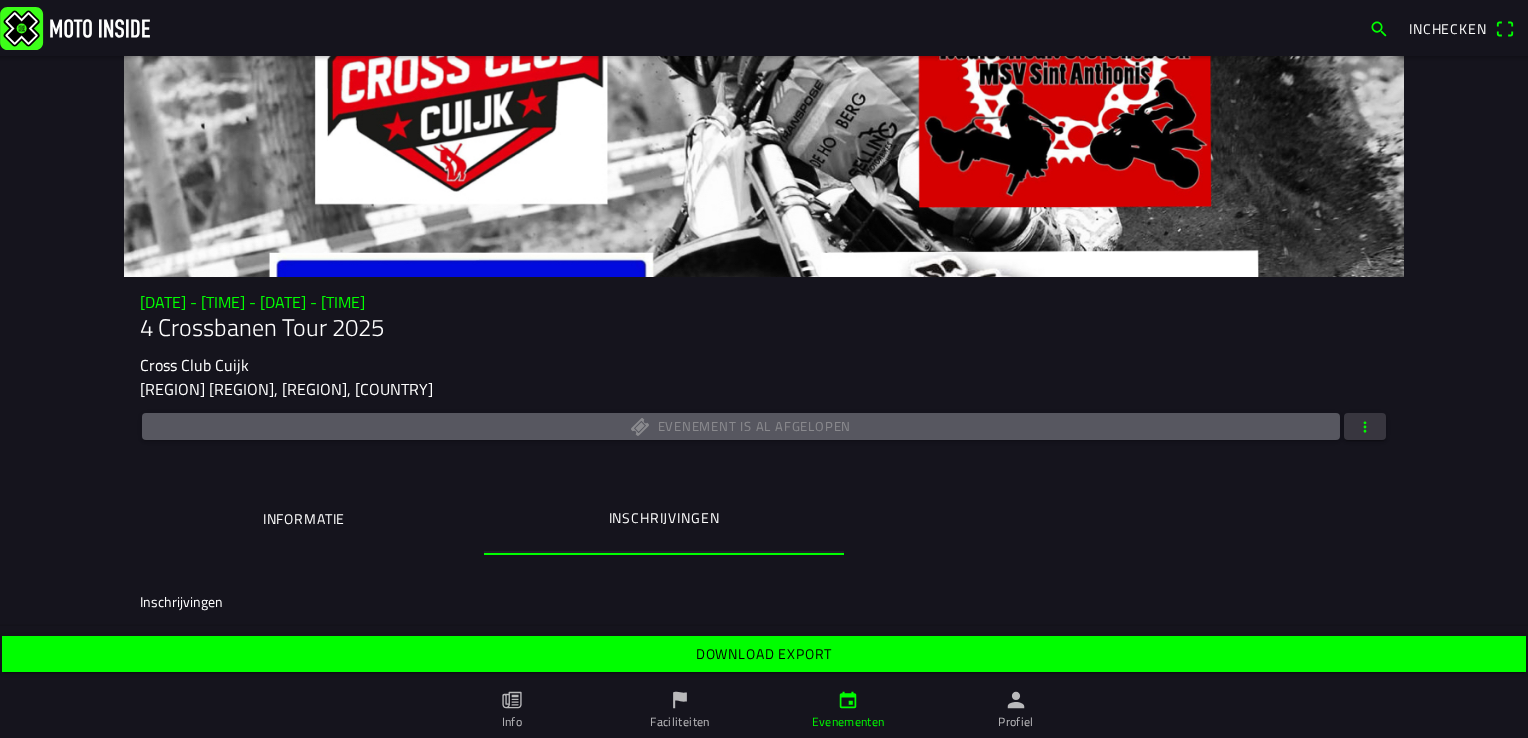 click at bounding box center [1365, 426] 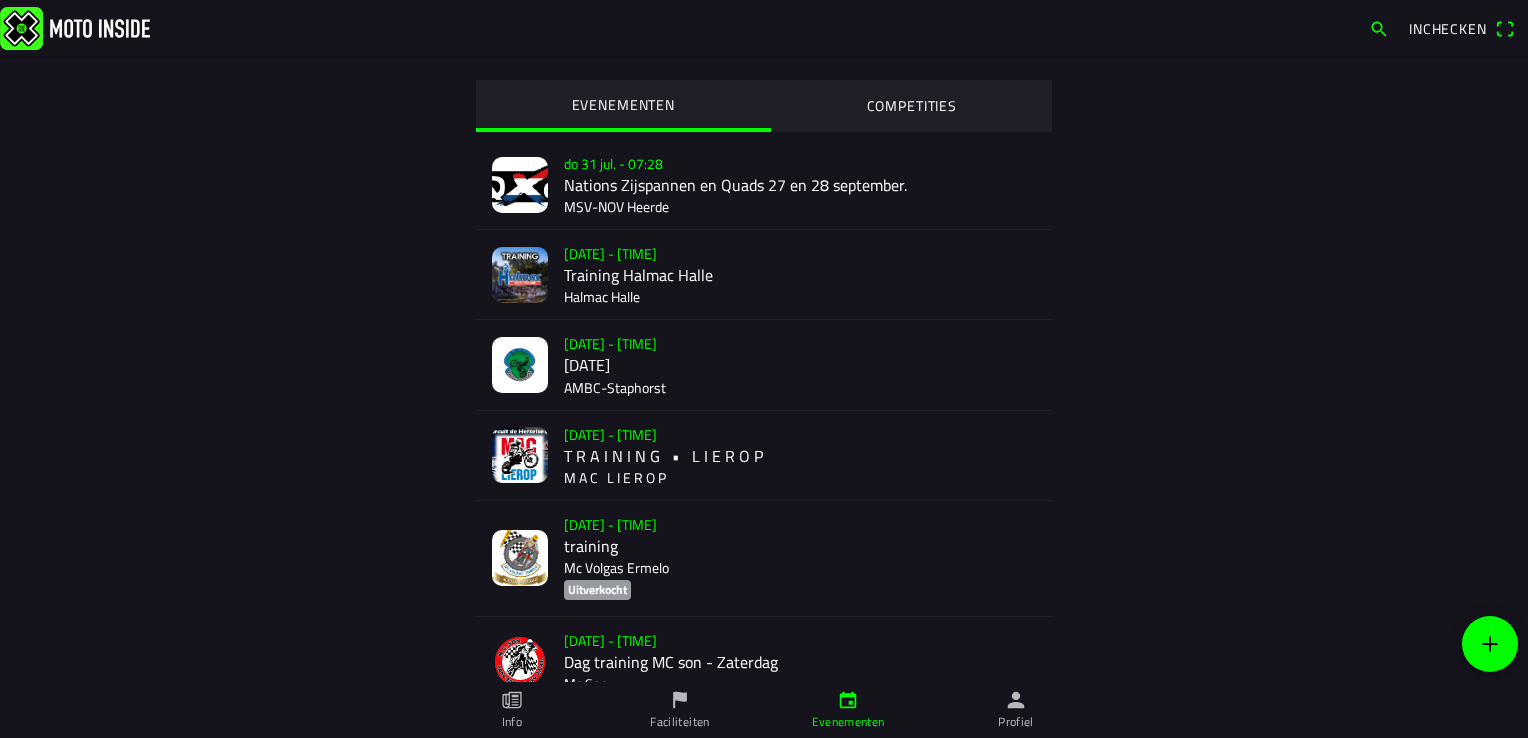 click on "Faciliteiten" at bounding box center [680, 710] 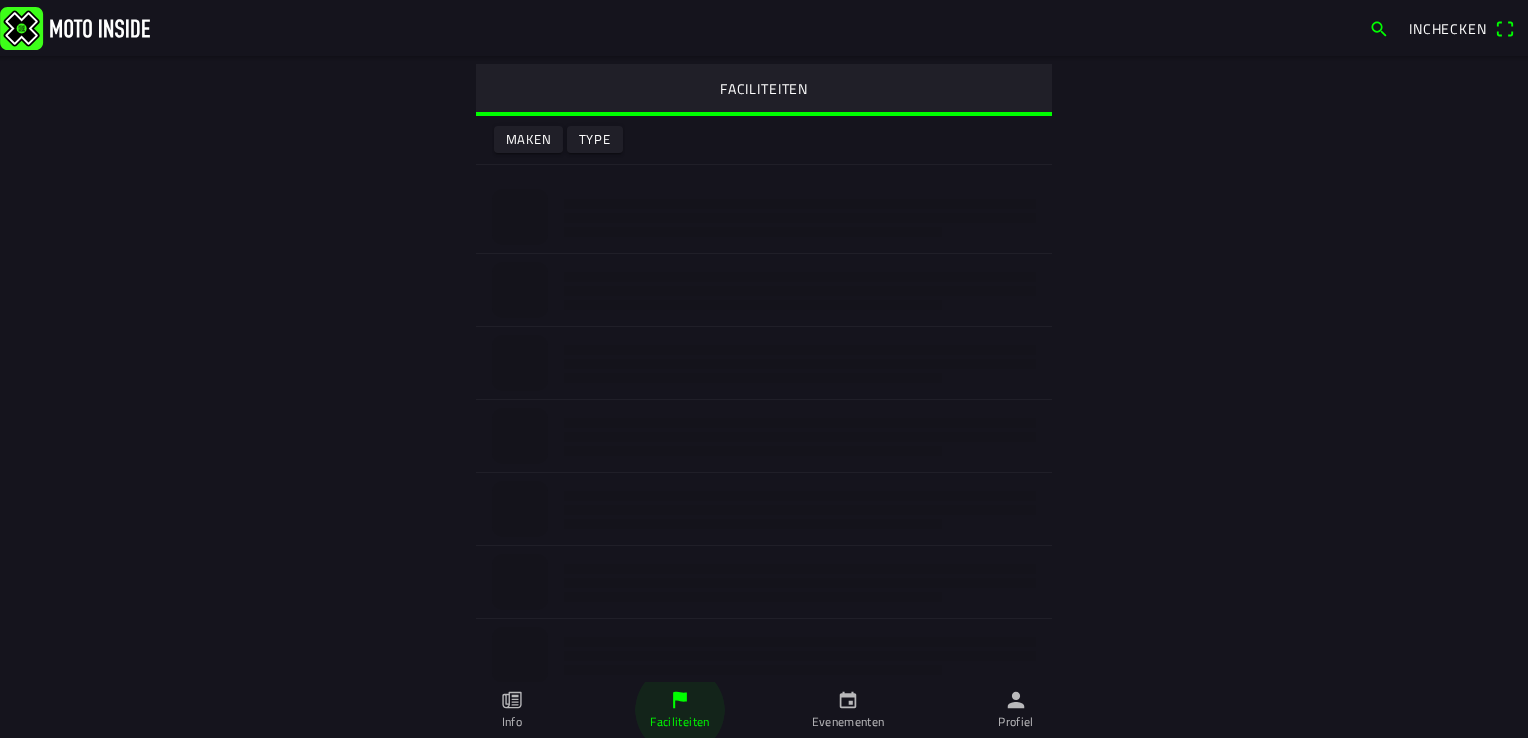 click on "Faciliteiten" at bounding box center (680, 710) 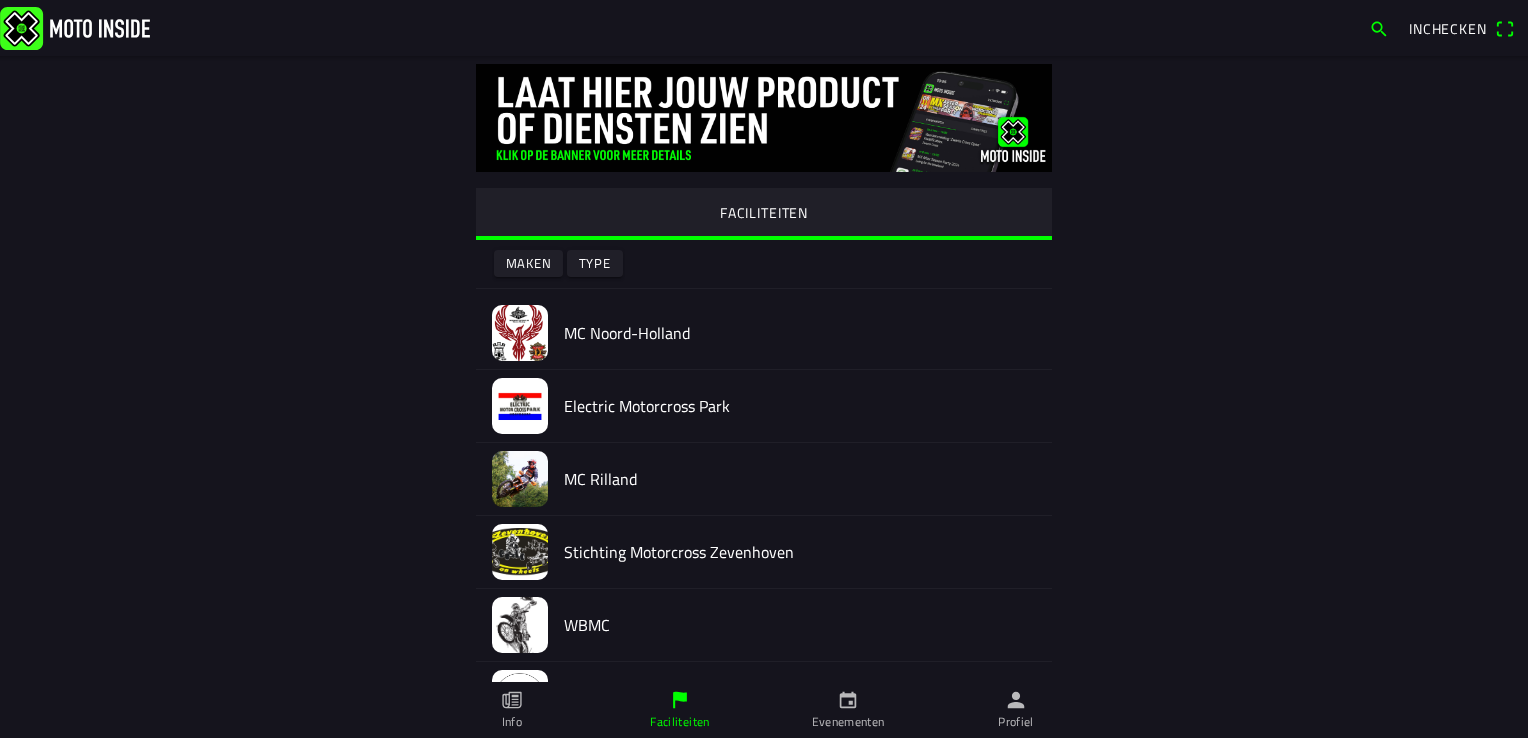 click on "Profiel" at bounding box center [1016, 710] 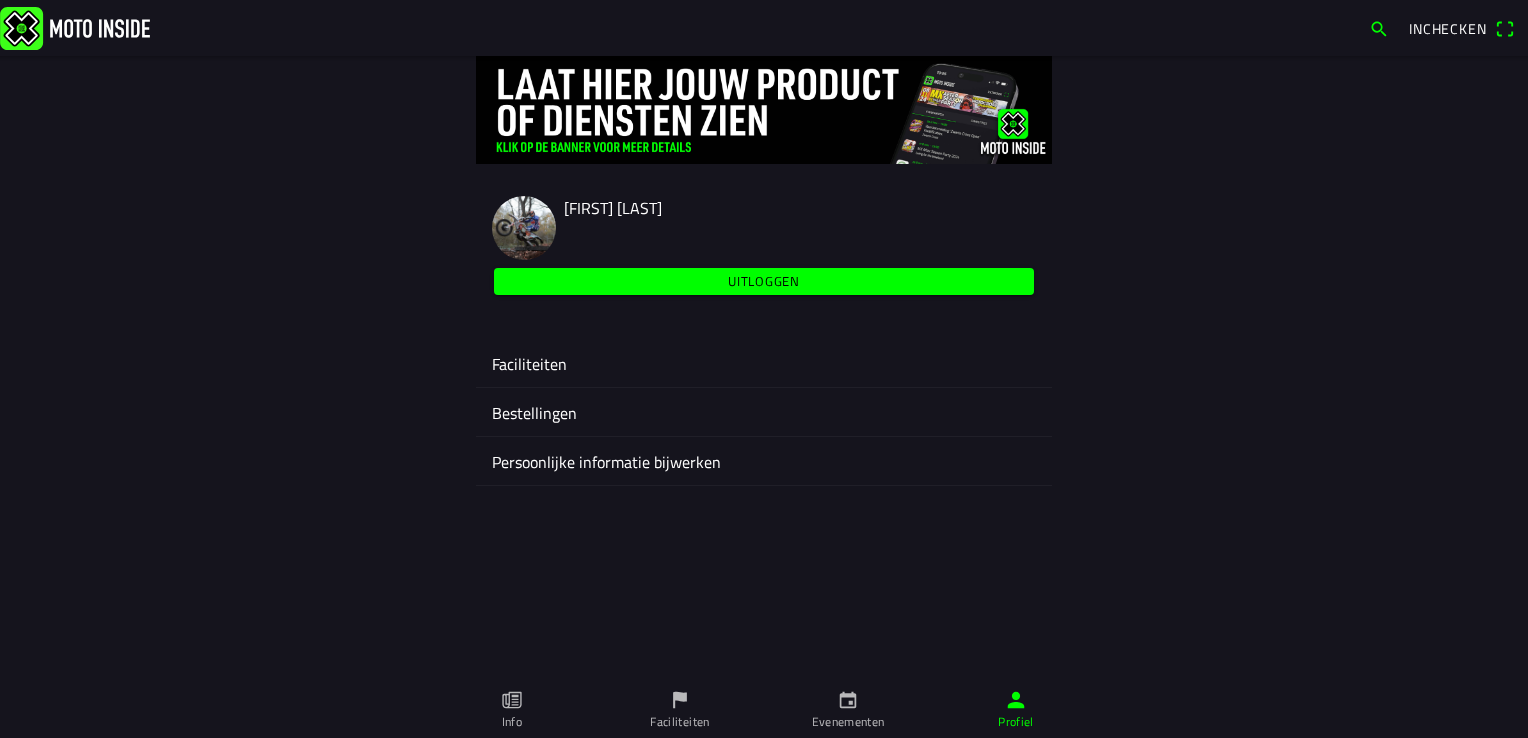 click on "Faciliteiten" 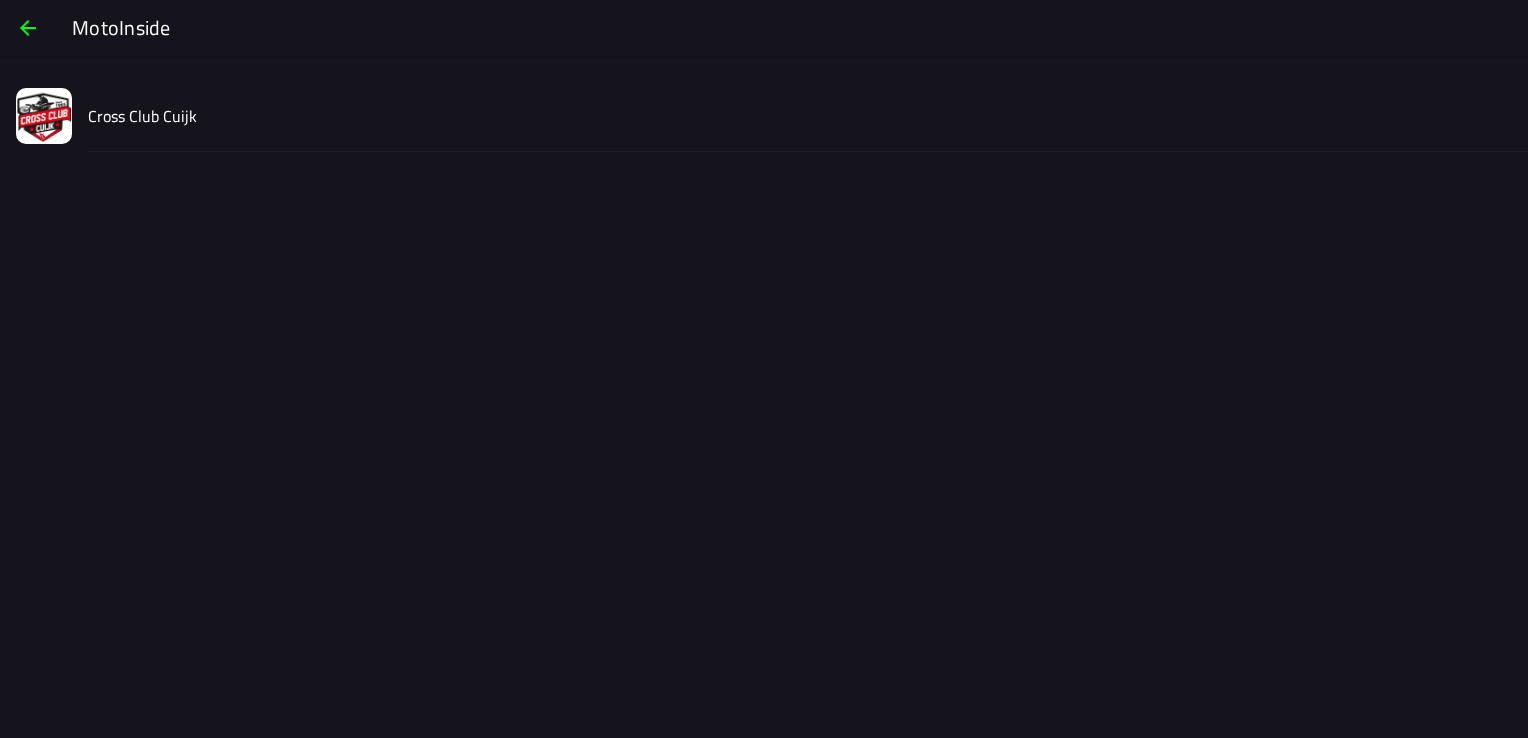 click on "Cross Club Cuijk" 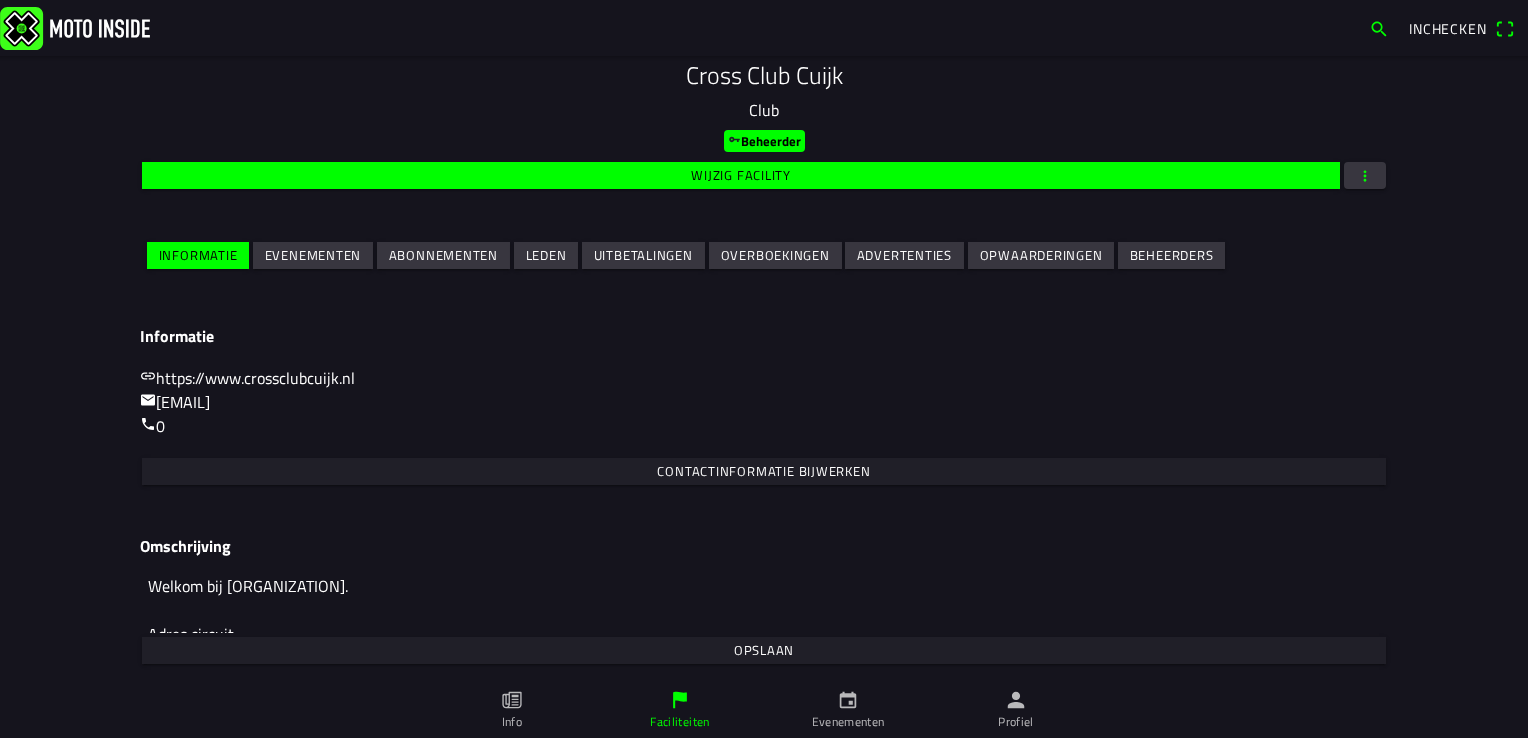 scroll, scrollTop: 234, scrollLeft: 0, axis: vertical 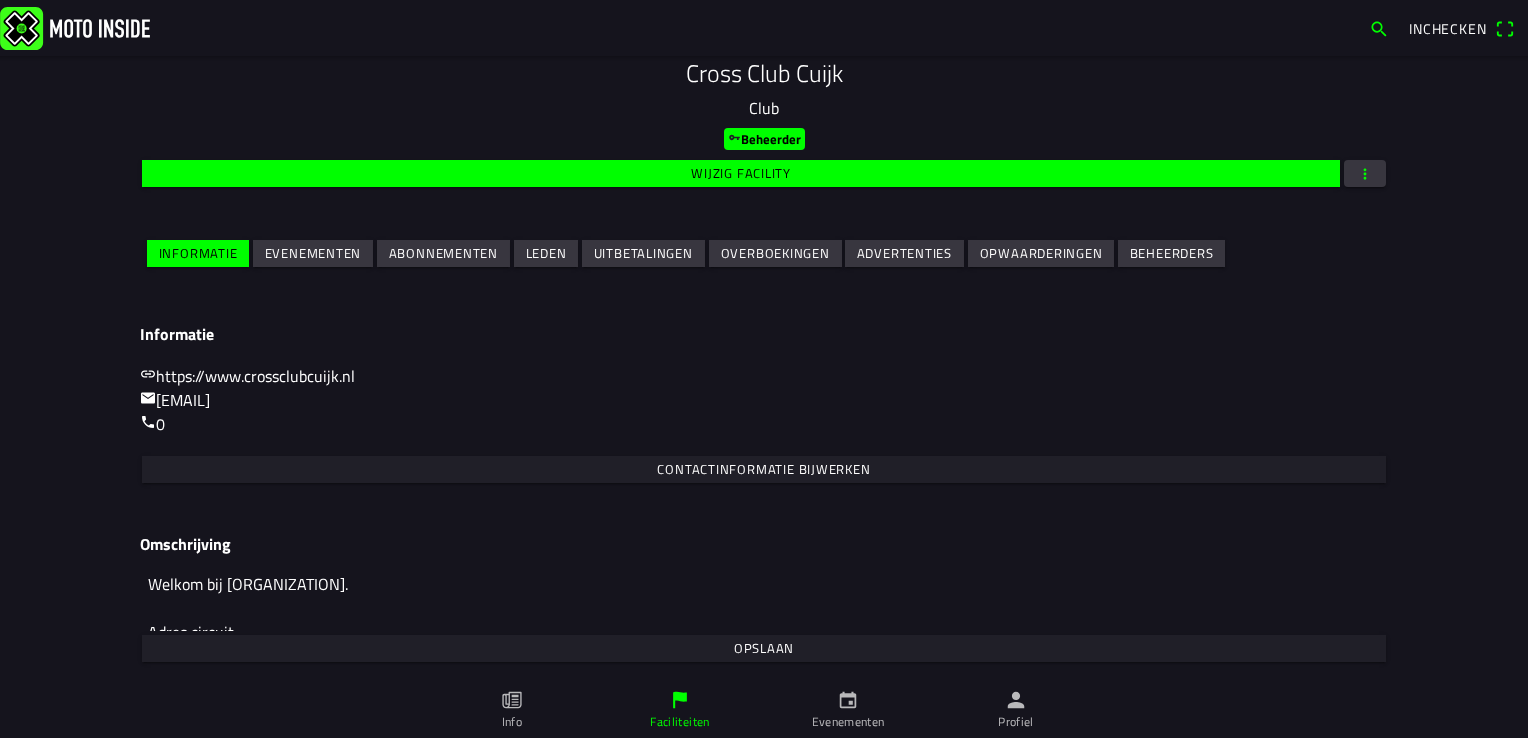 click on "Evenementen" at bounding box center [0, 0] 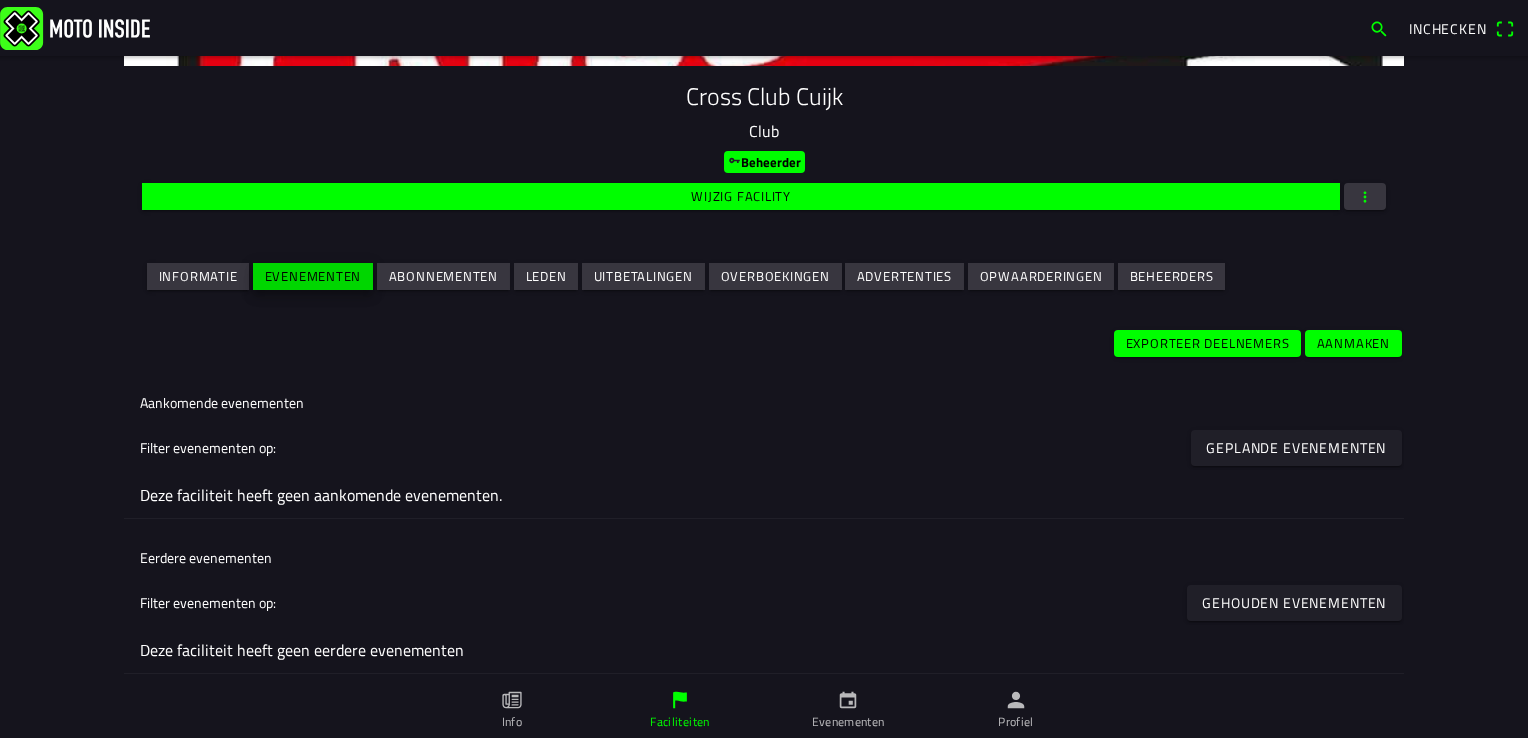 scroll, scrollTop: 0, scrollLeft: 0, axis: both 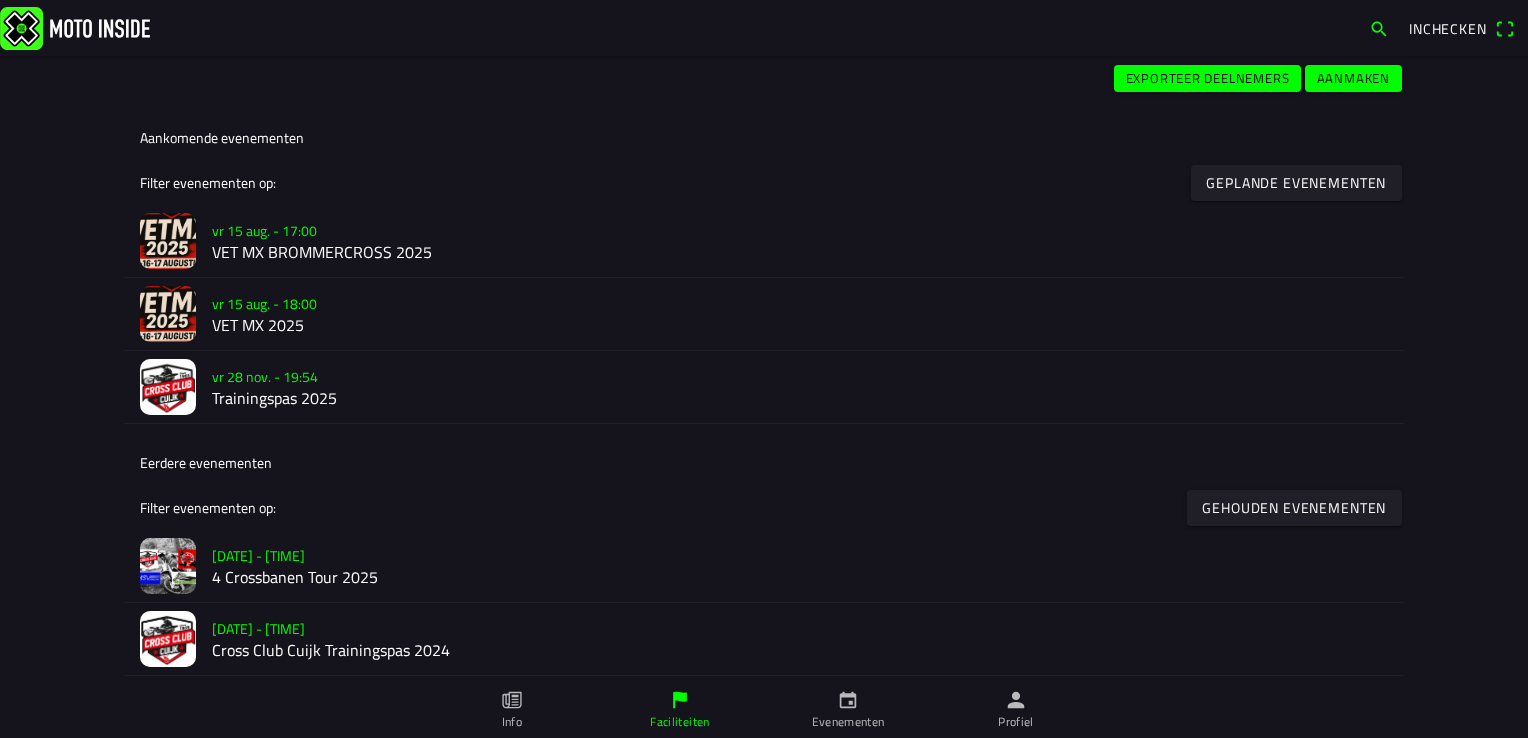 click on "vr 15 aug. - 17:00" 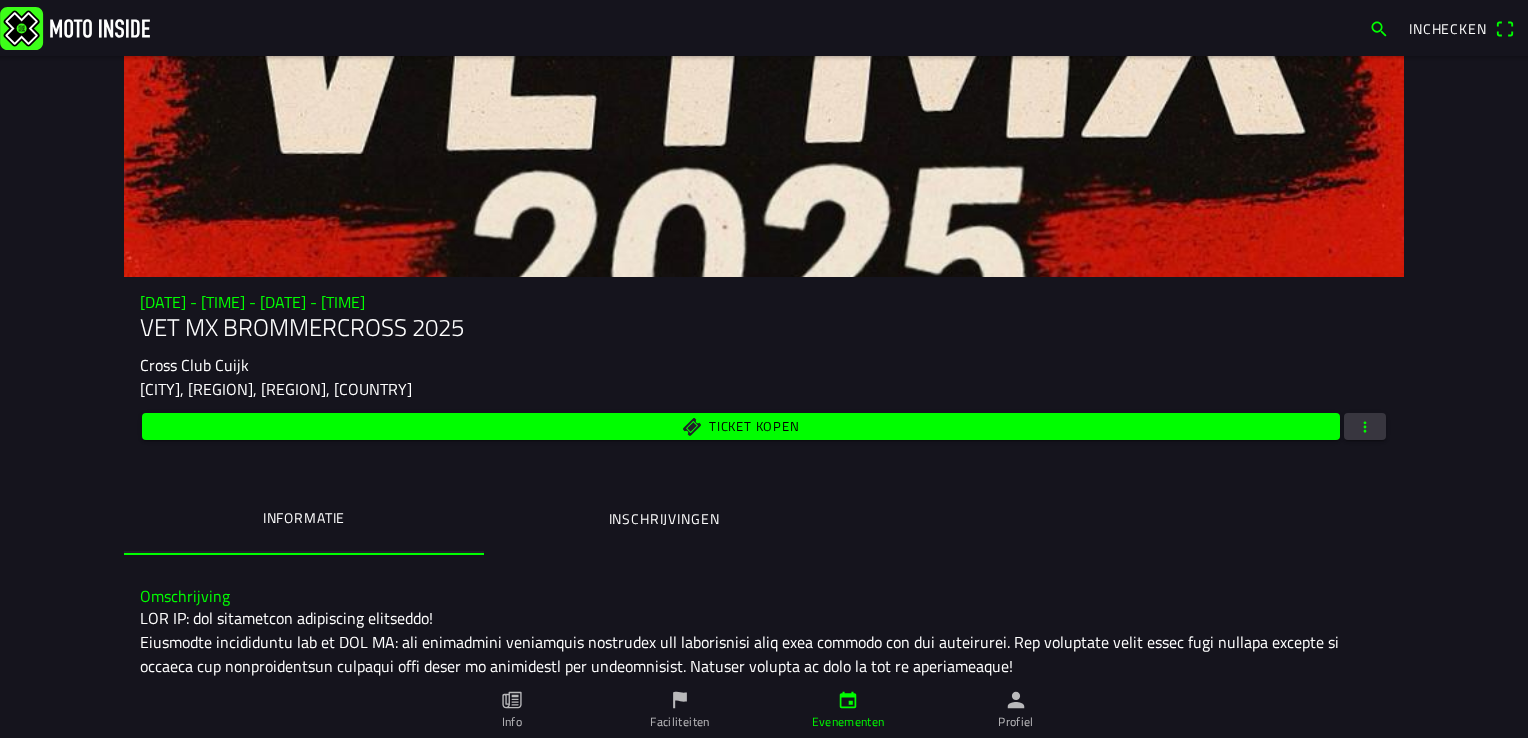 click on "[DATE] - [TIME] - [DATE] - [TIME]  [EVENT]   [ORGANIZATION]   [CITY], [REGION], [REGION], [COUNTRY]  Ticket kopen" at bounding box center (764, 368) 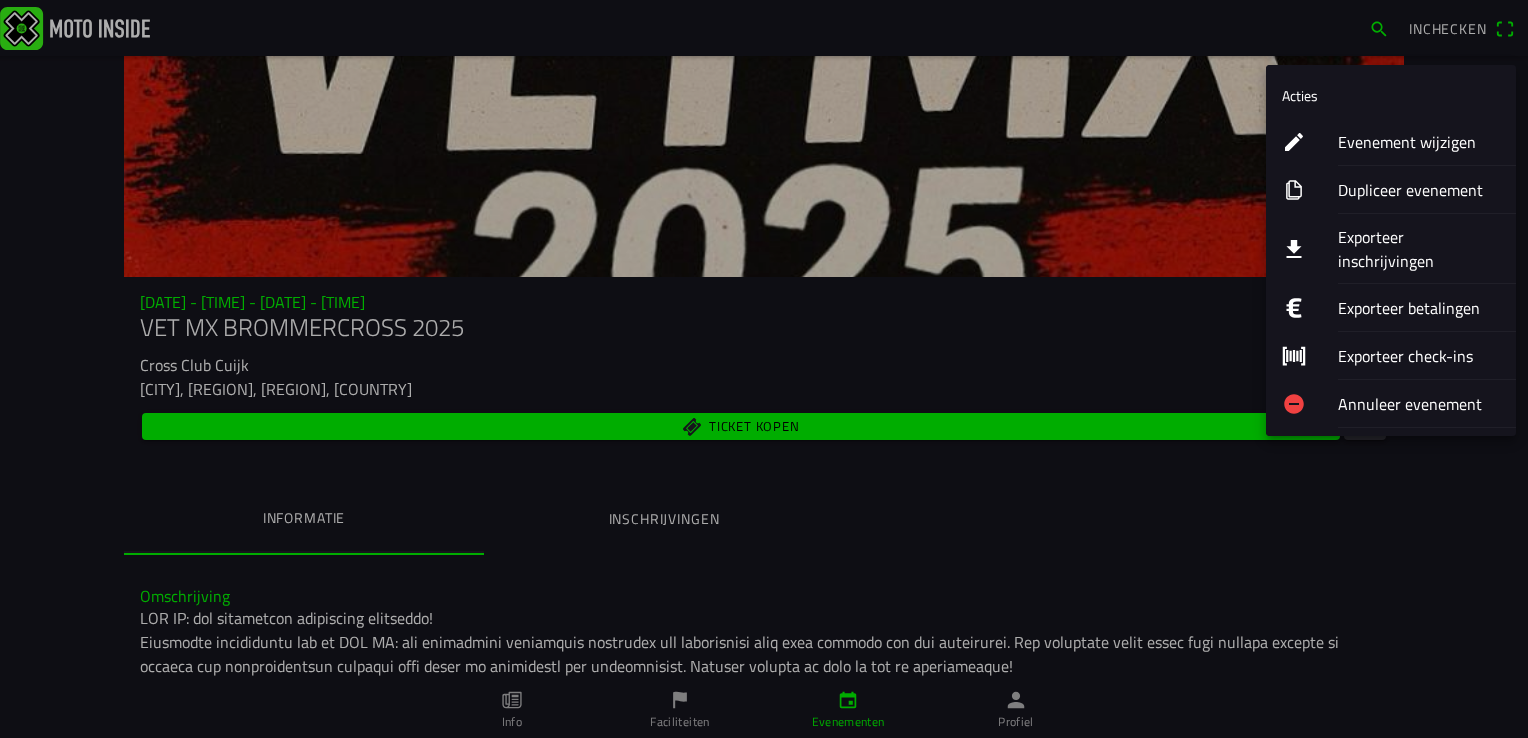 click on "Exporteer inschrijvingen" 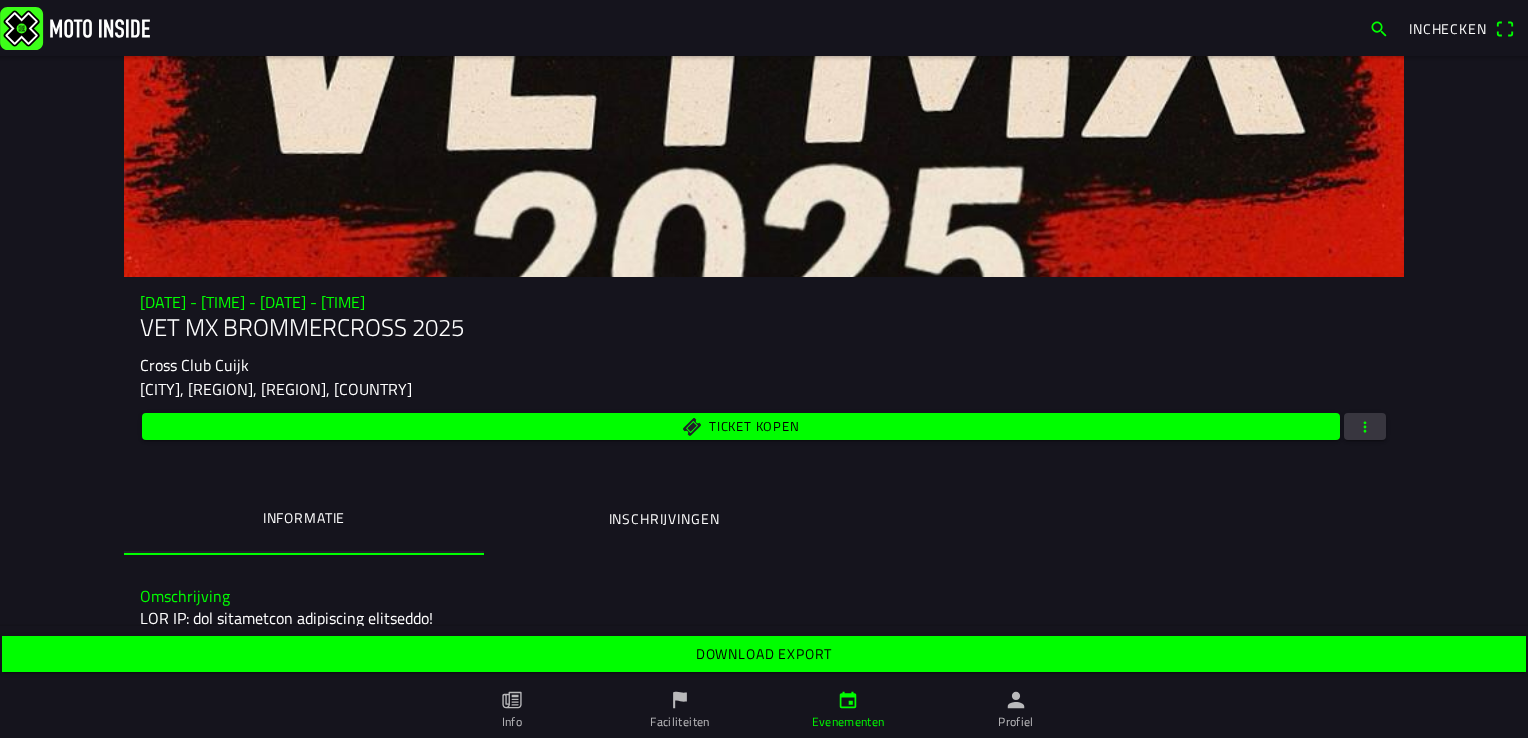 click on "Download export" 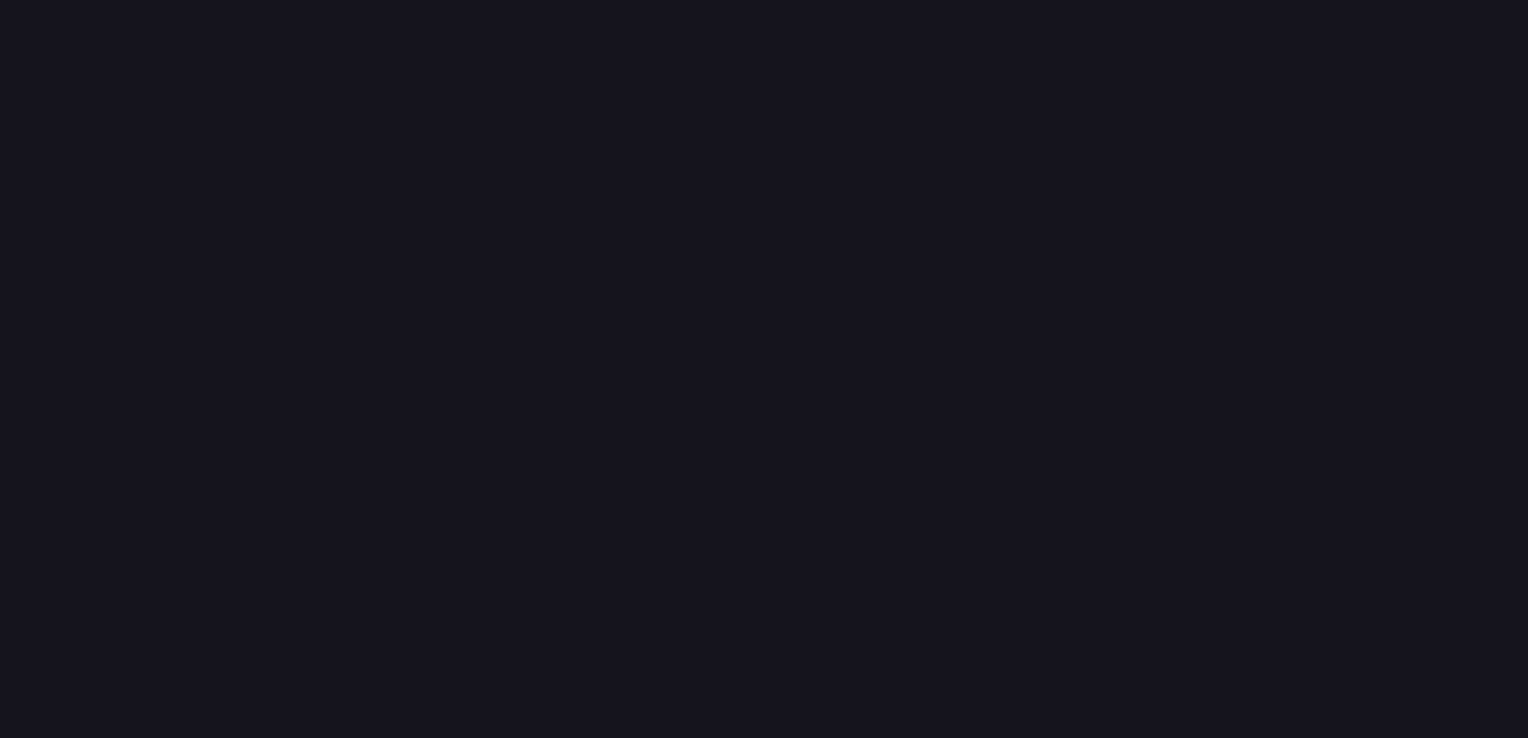 scroll, scrollTop: 0, scrollLeft: 0, axis: both 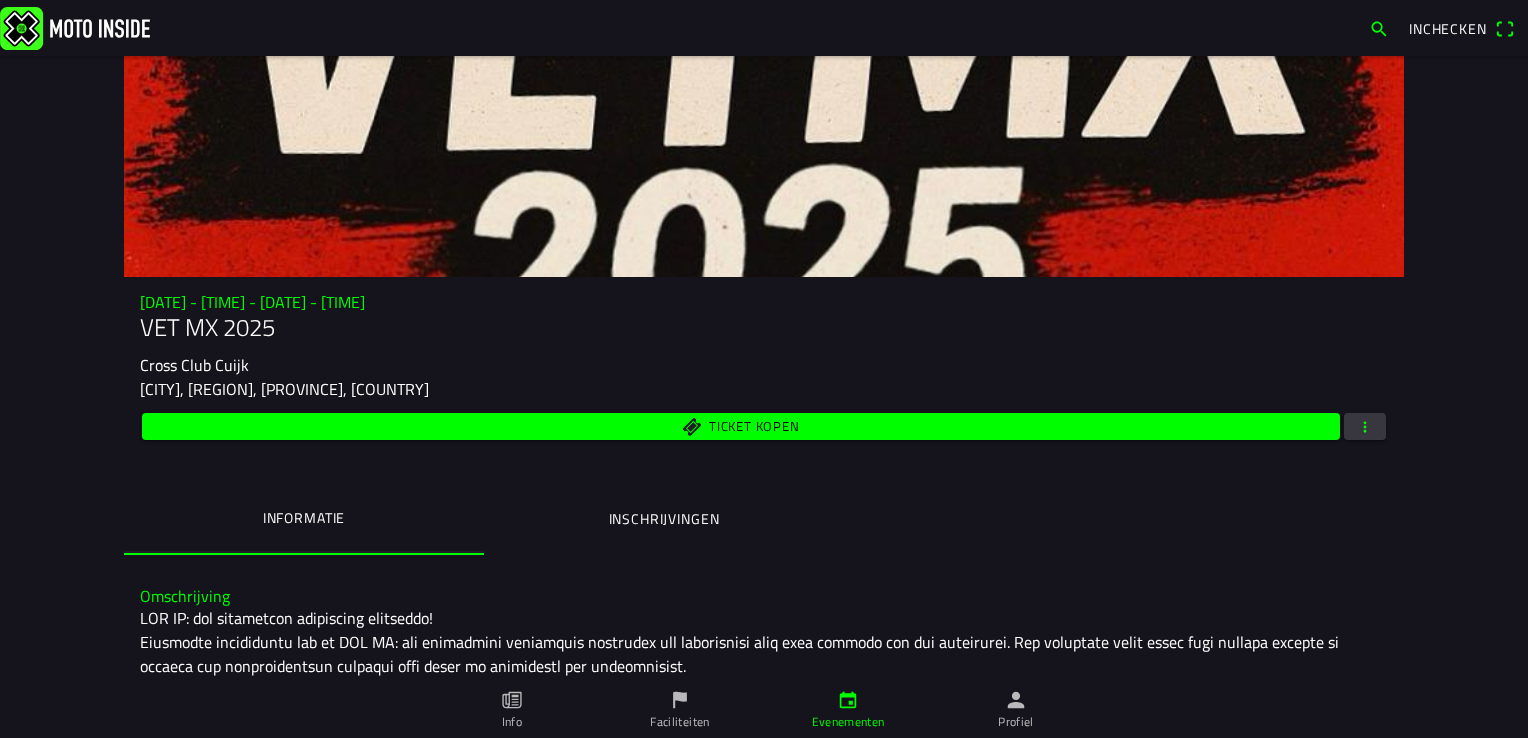 click 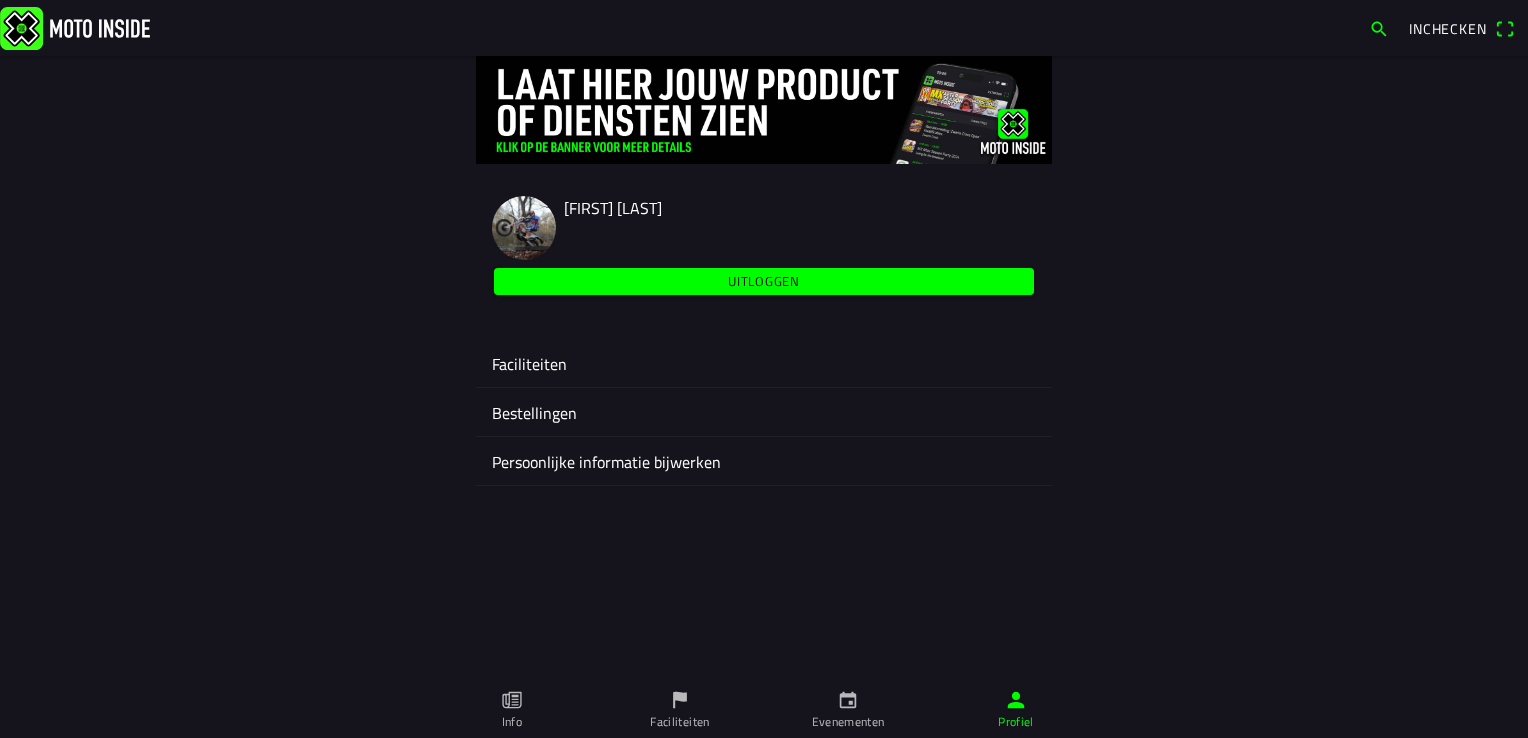 click on "Faciliteiten" 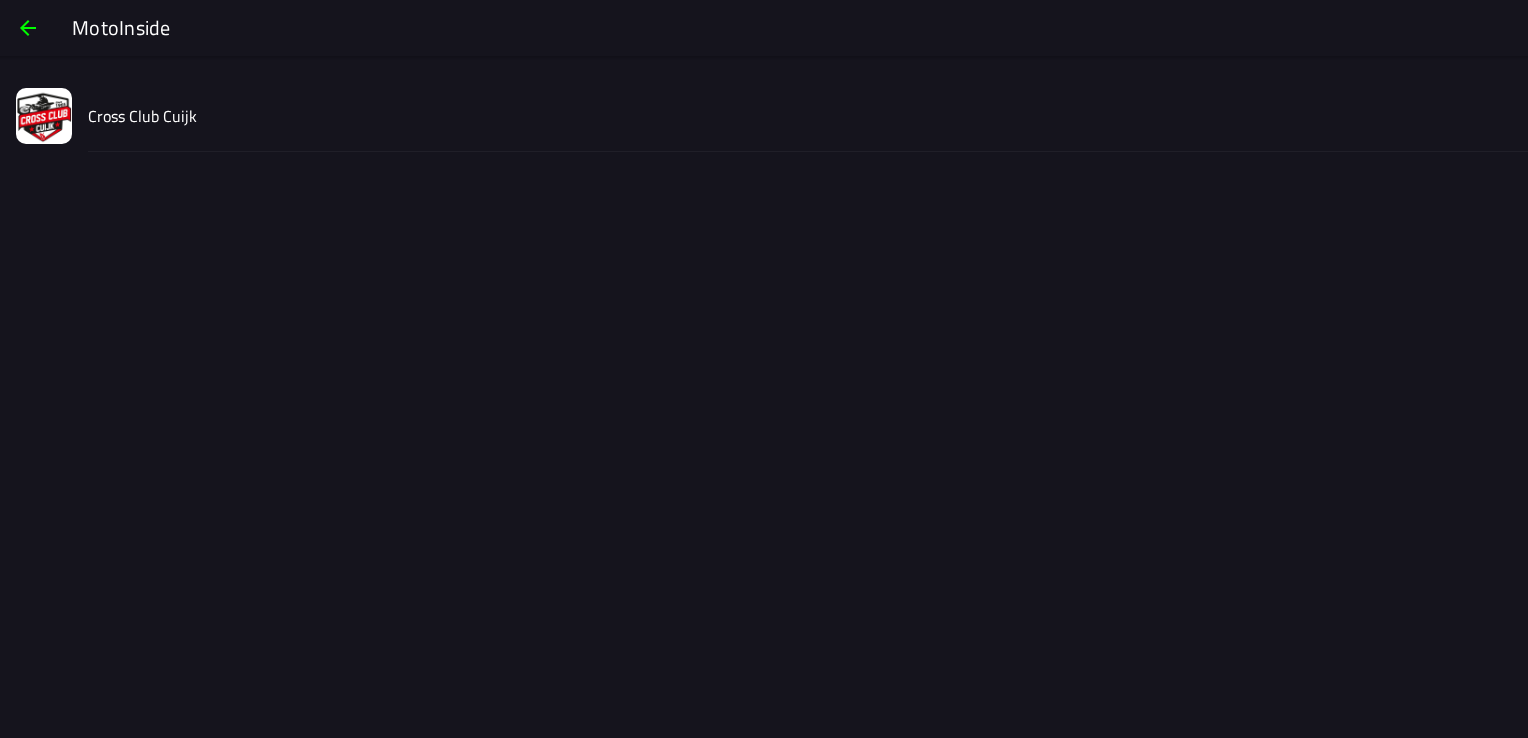 click on "Cross Club Cuijk" 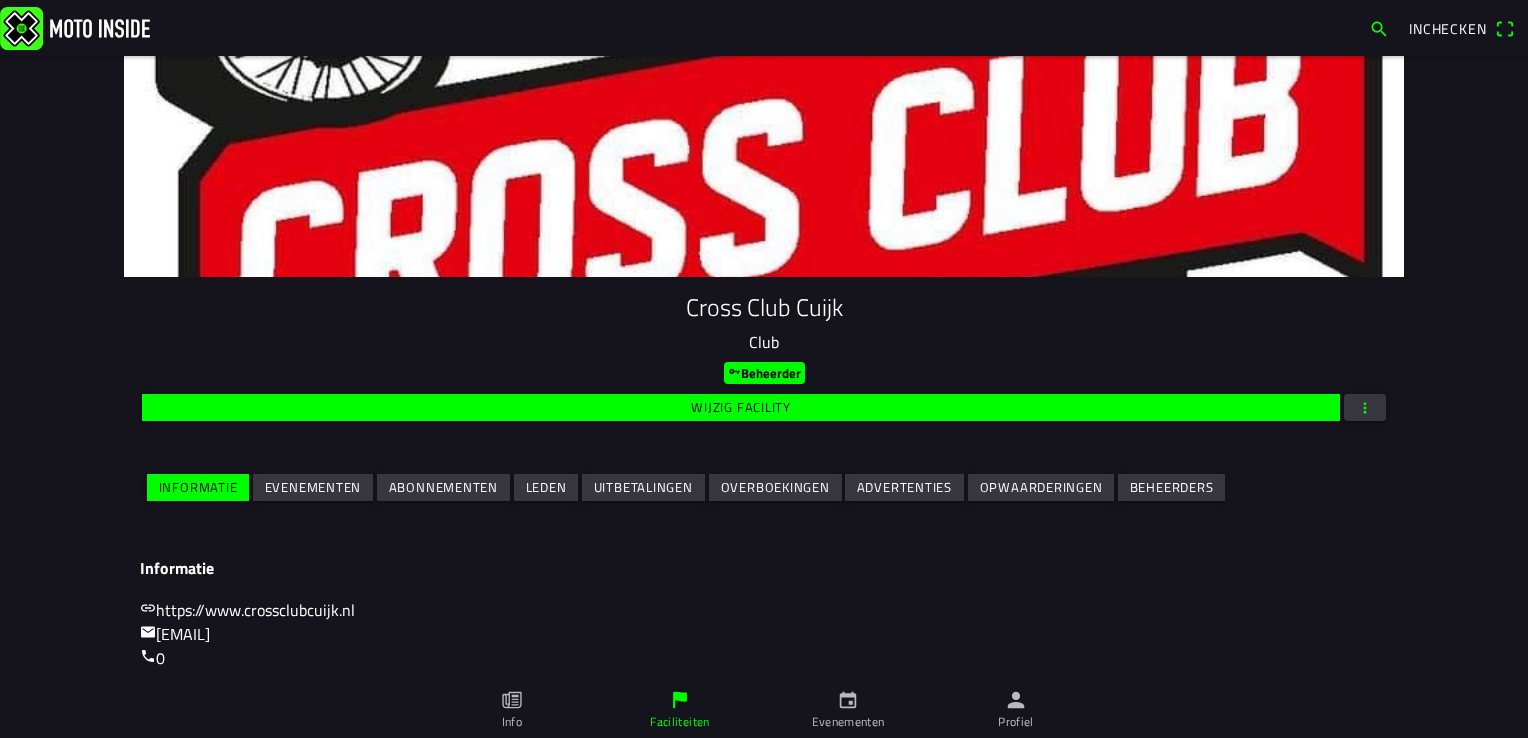 click on "Evenementen" at bounding box center (0, 0) 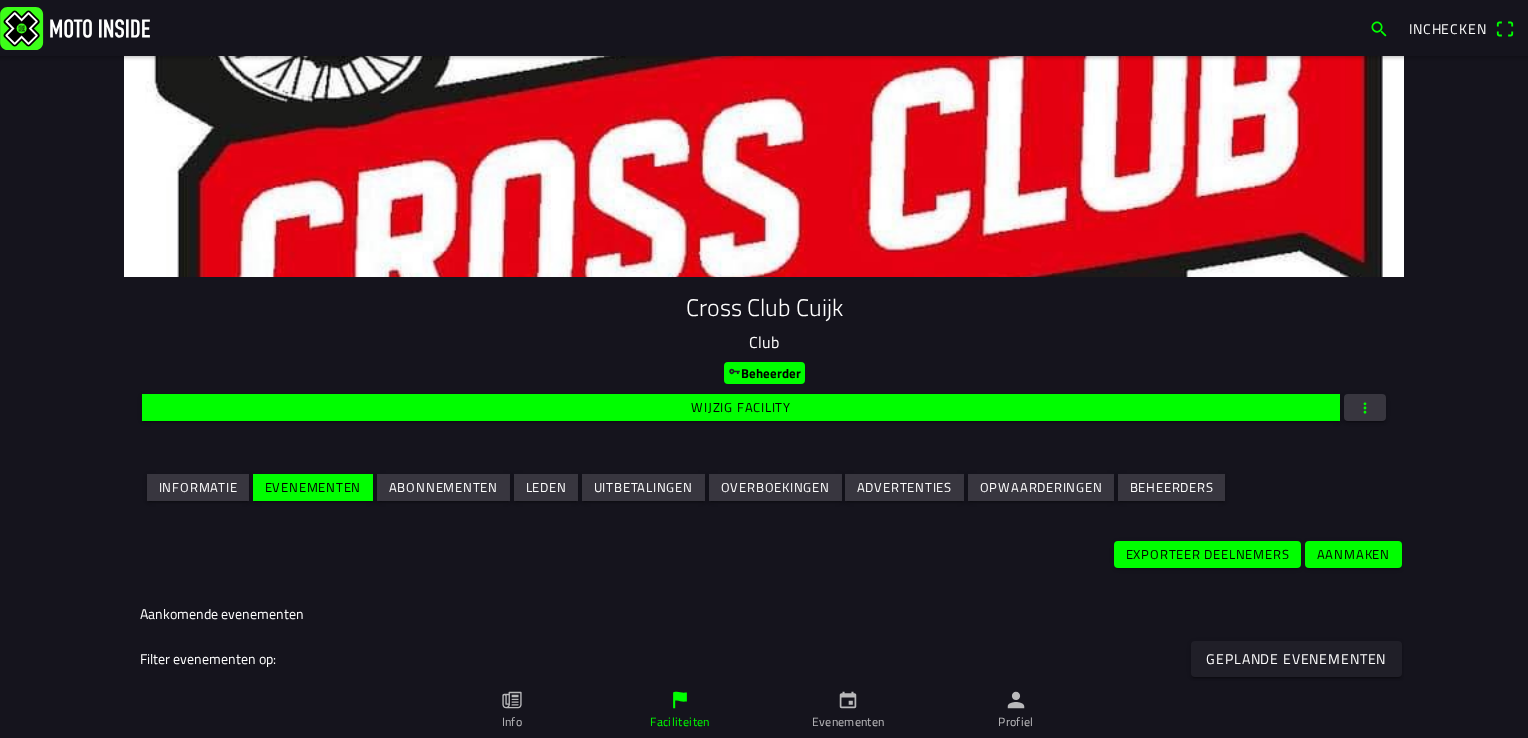 scroll, scrollTop: 123, scrollLeft: 0, axis: vertical 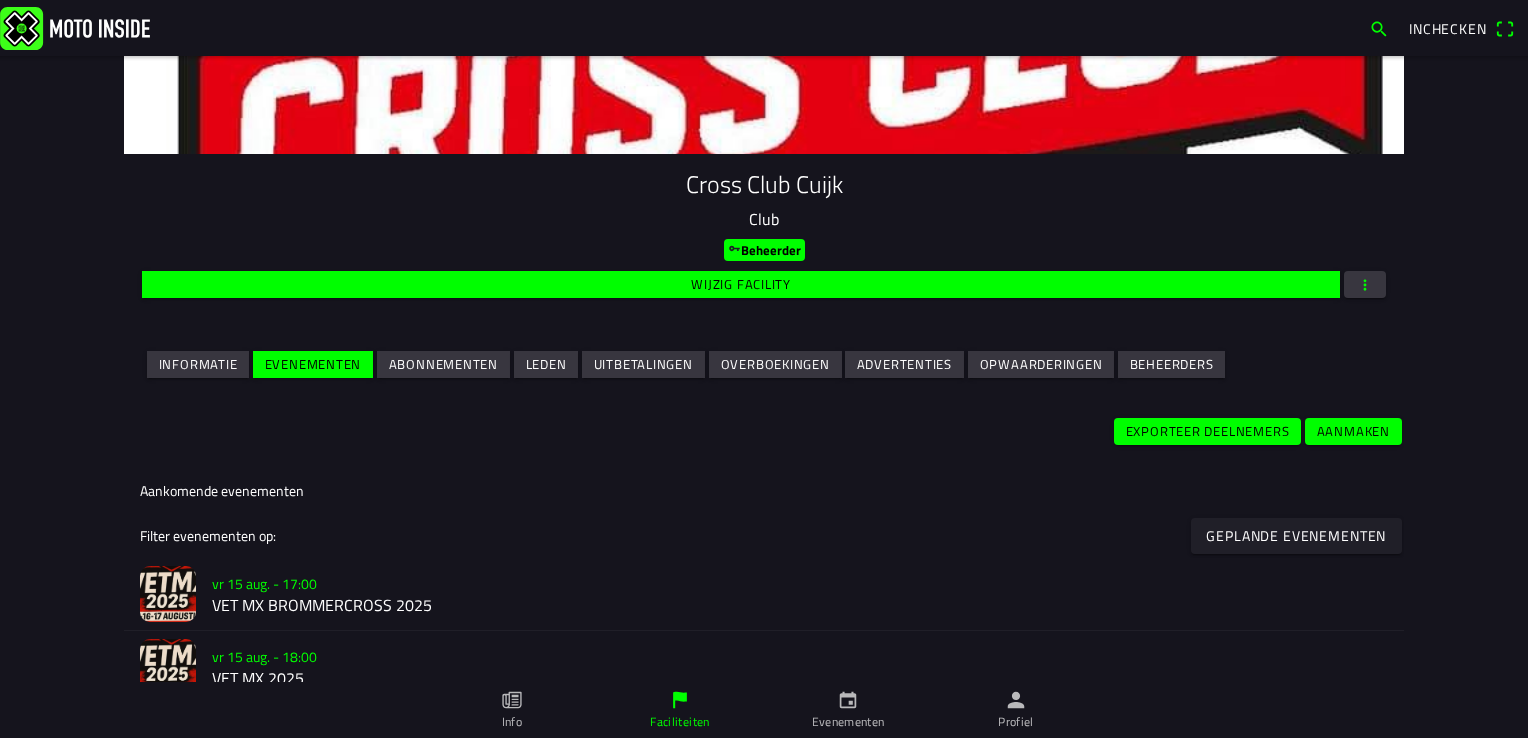 click on "vr 15 aug. - 18:00" 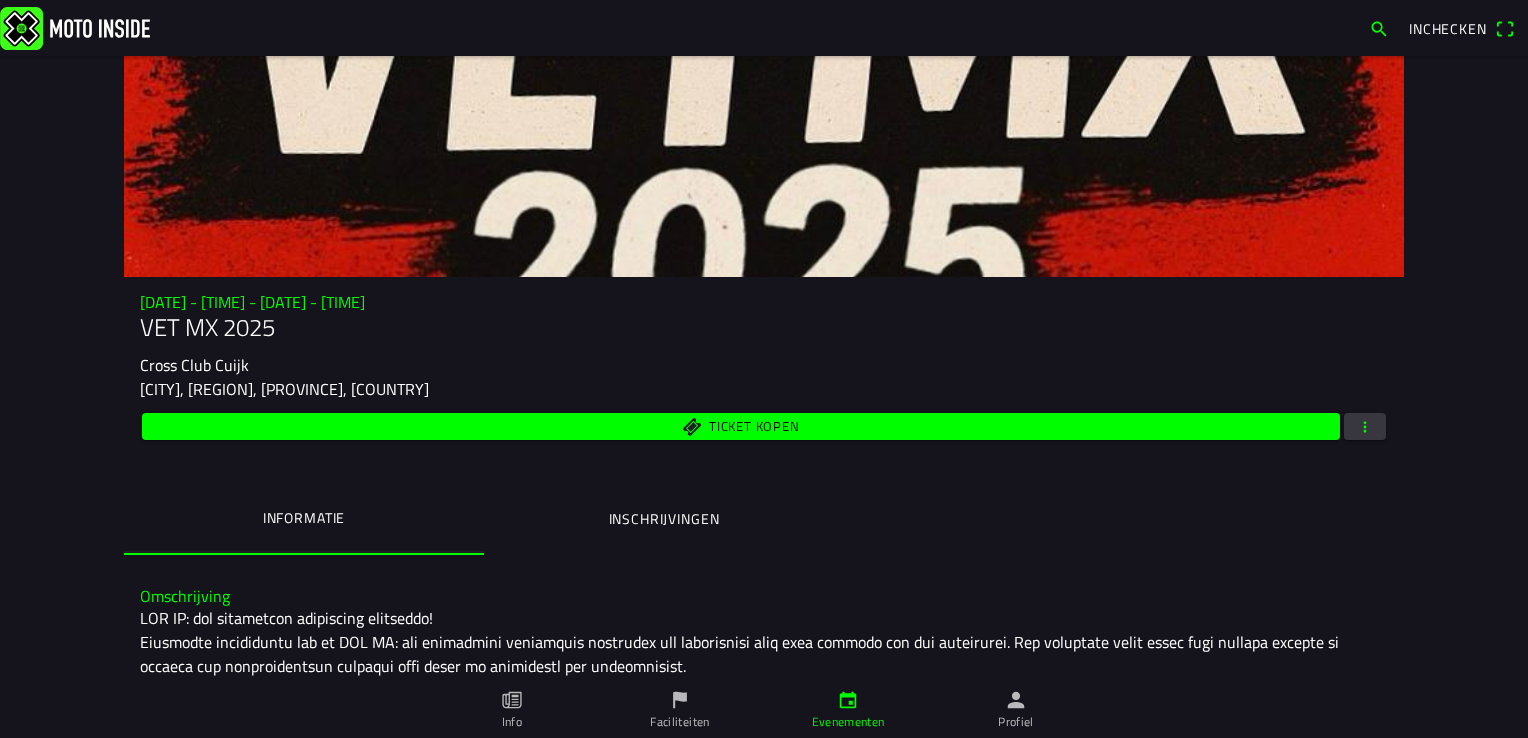 click at bounding box center [1365, 426] 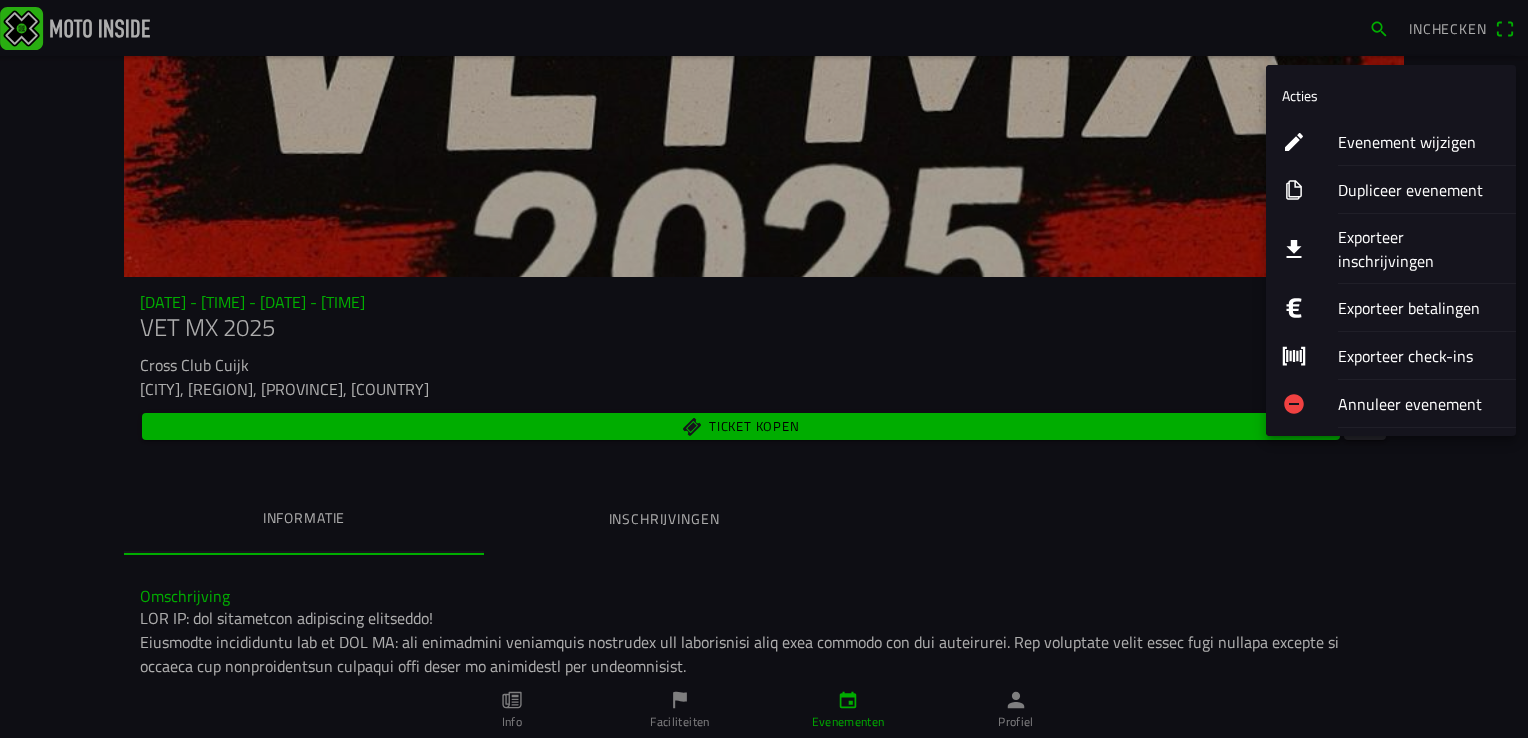 click on "Exporteer inschrijvingen" 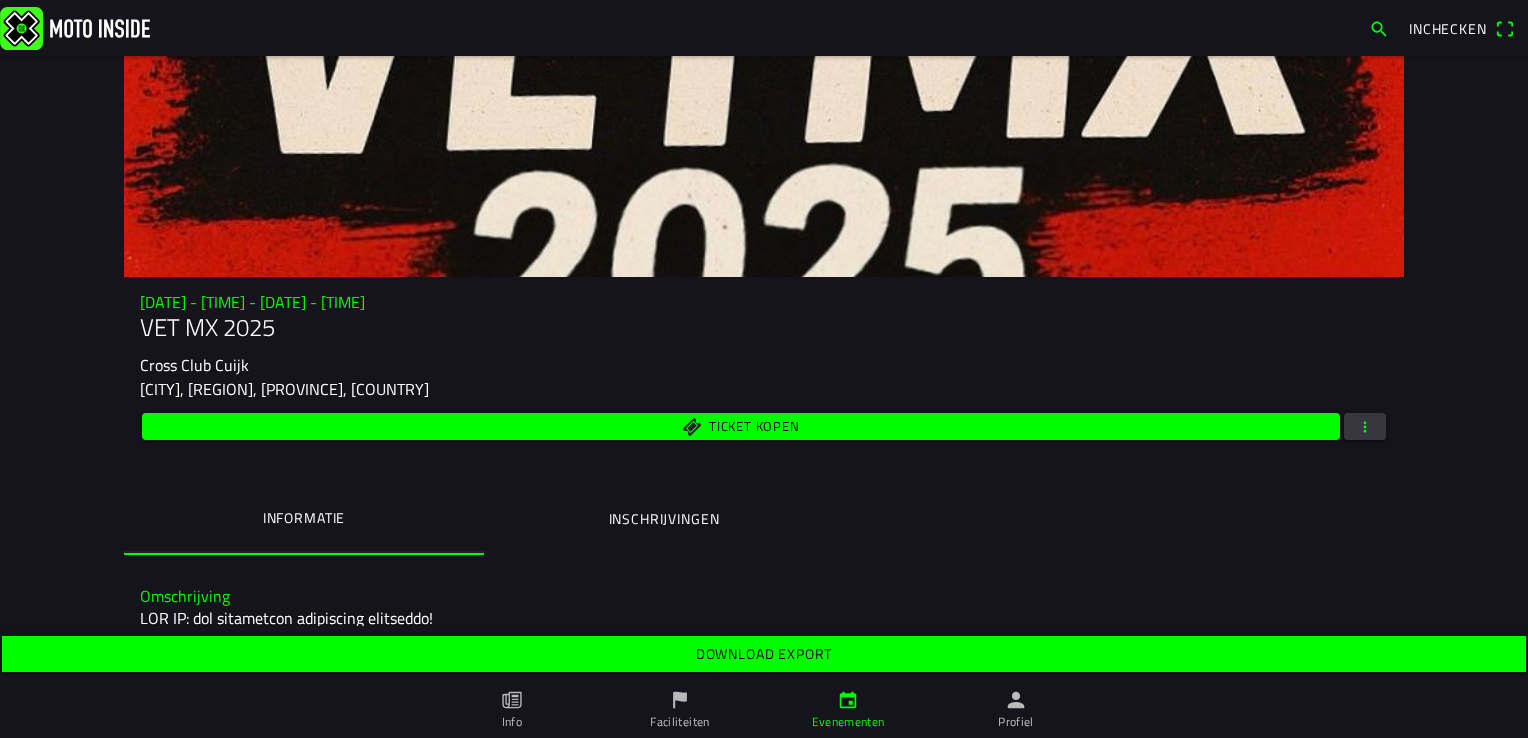 click on "Download export" 